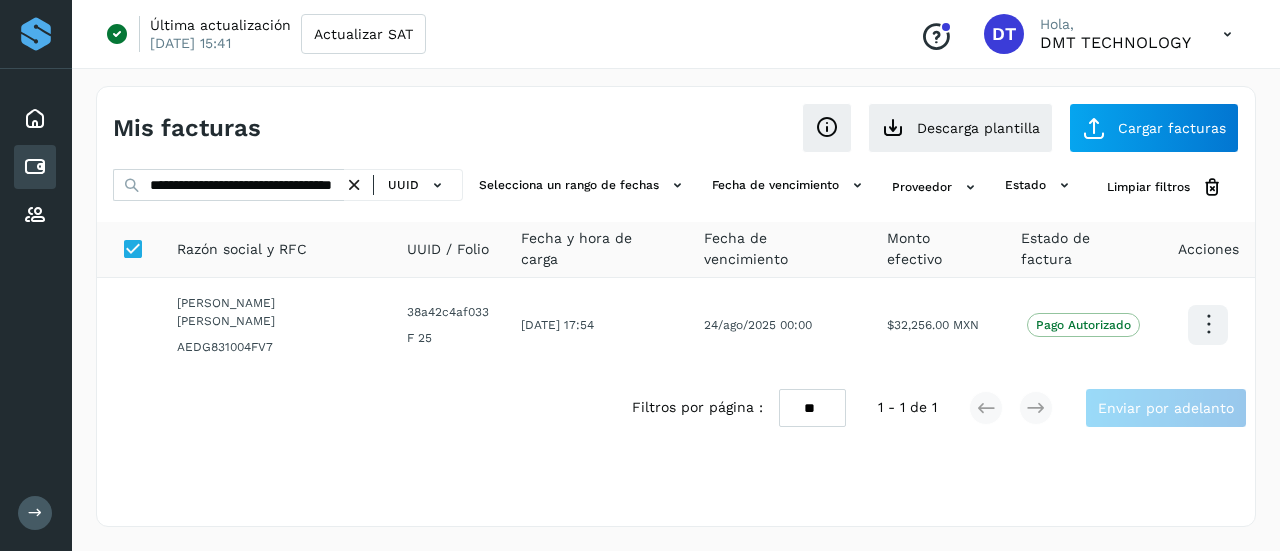 scroll, scrollTop: 0, scrollLeft: 0, axis: both 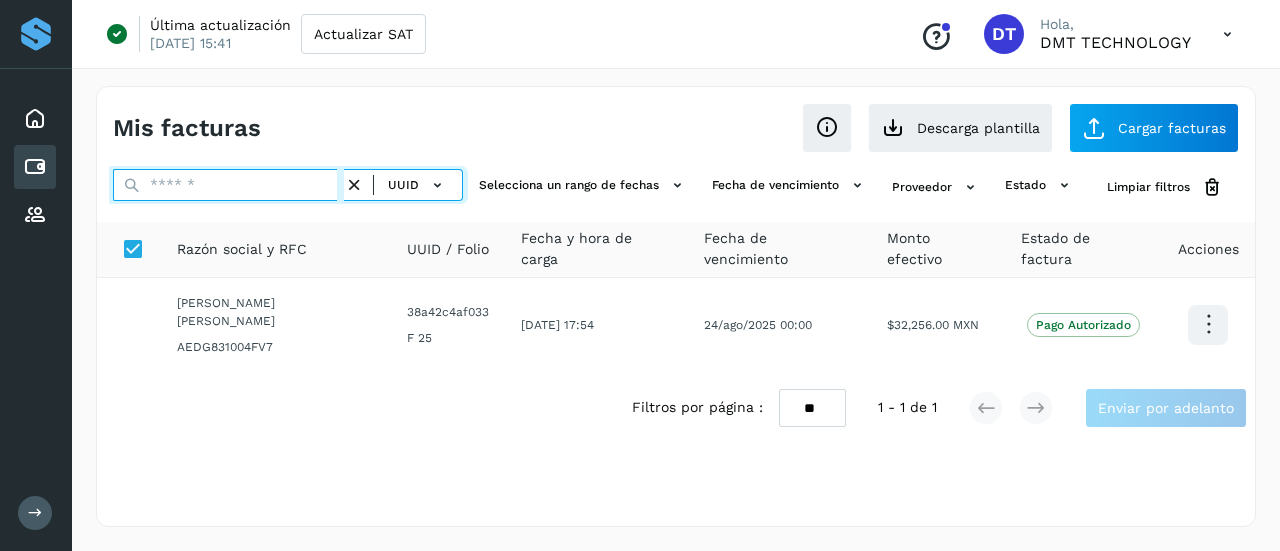 click at bounding box center (228, 185) 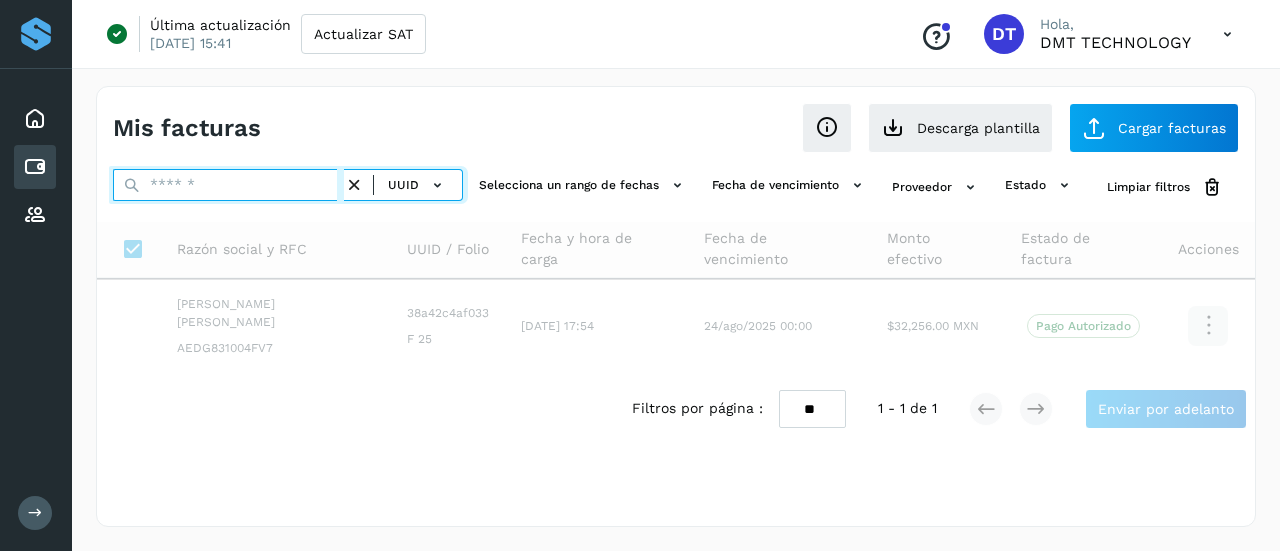 paste on "**********" 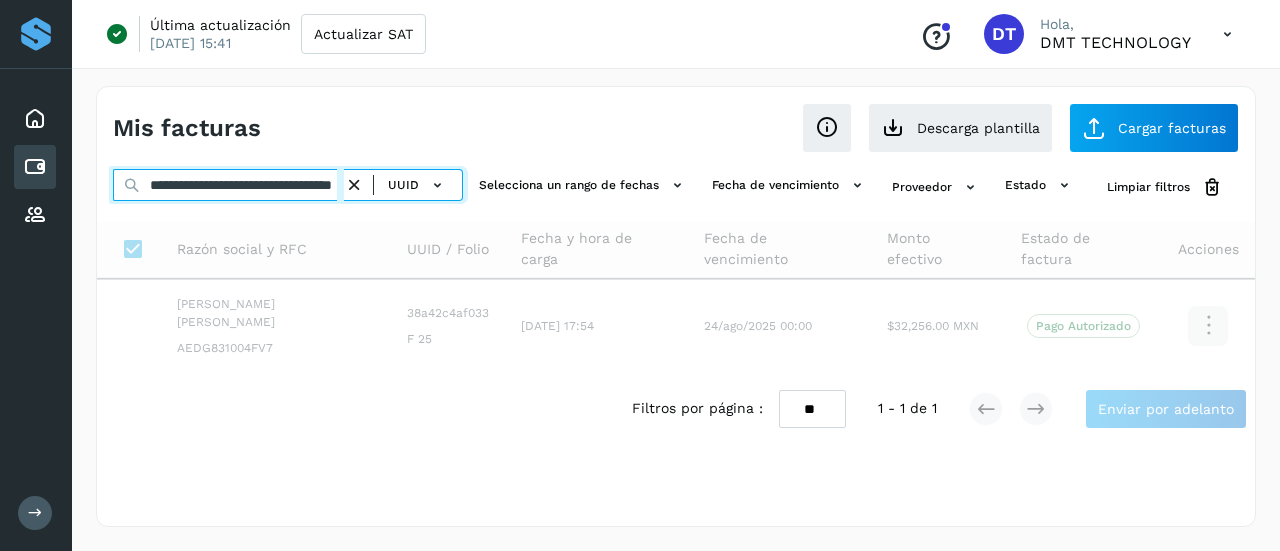 scroll, scrollTop: 0, scrollLeft: 94, axis: horizontal 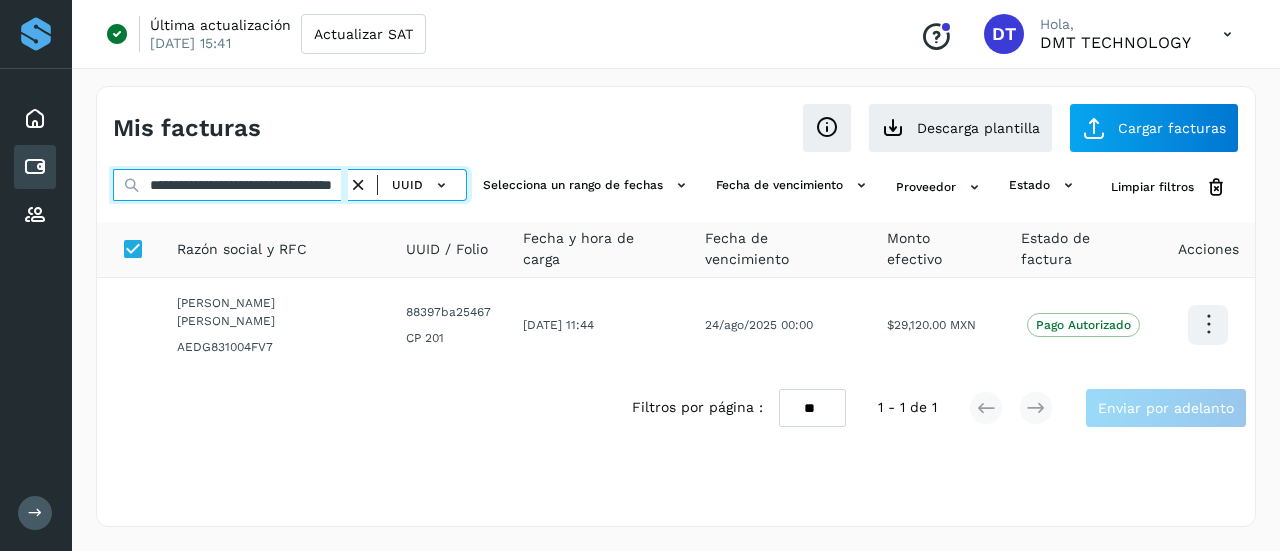 type on "**********" 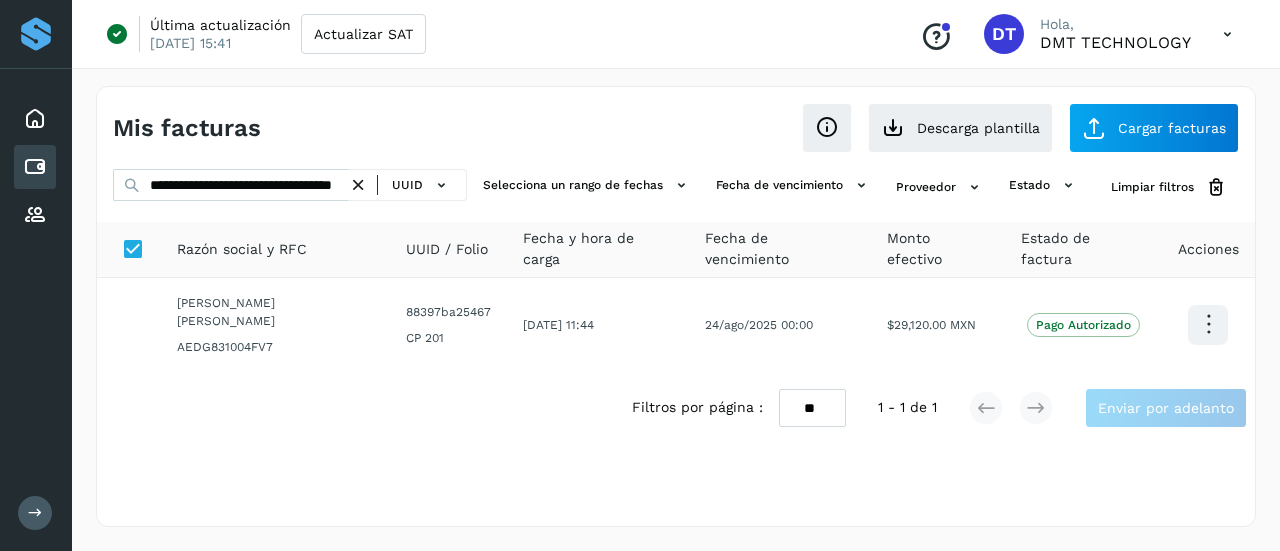 click on "UUID" at bounding box center (407, 185) 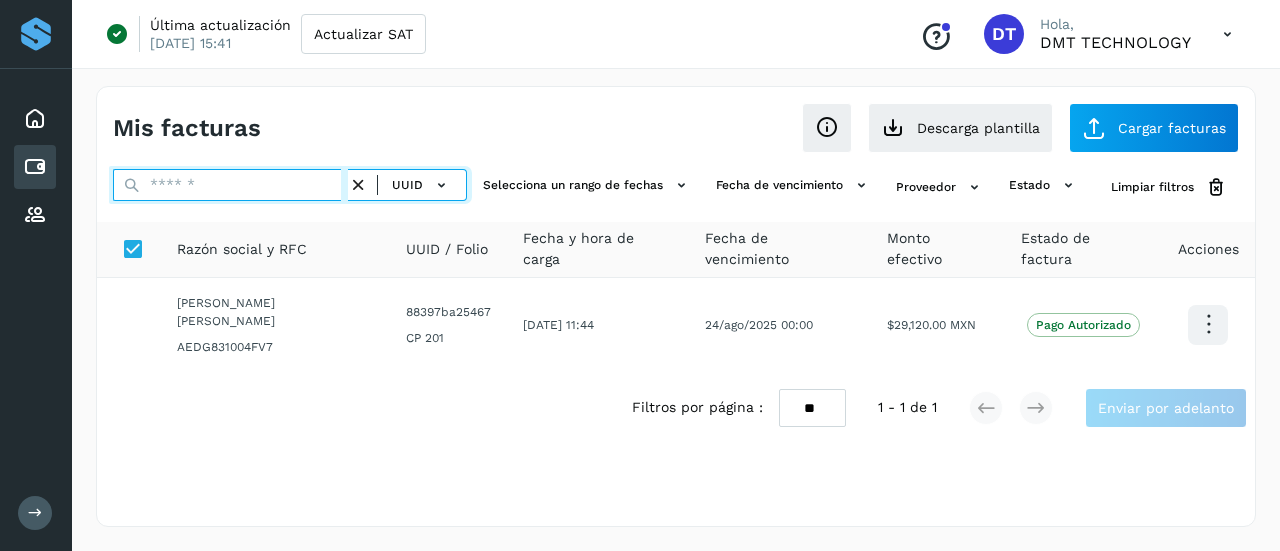 click at bounding box center (230, 185) 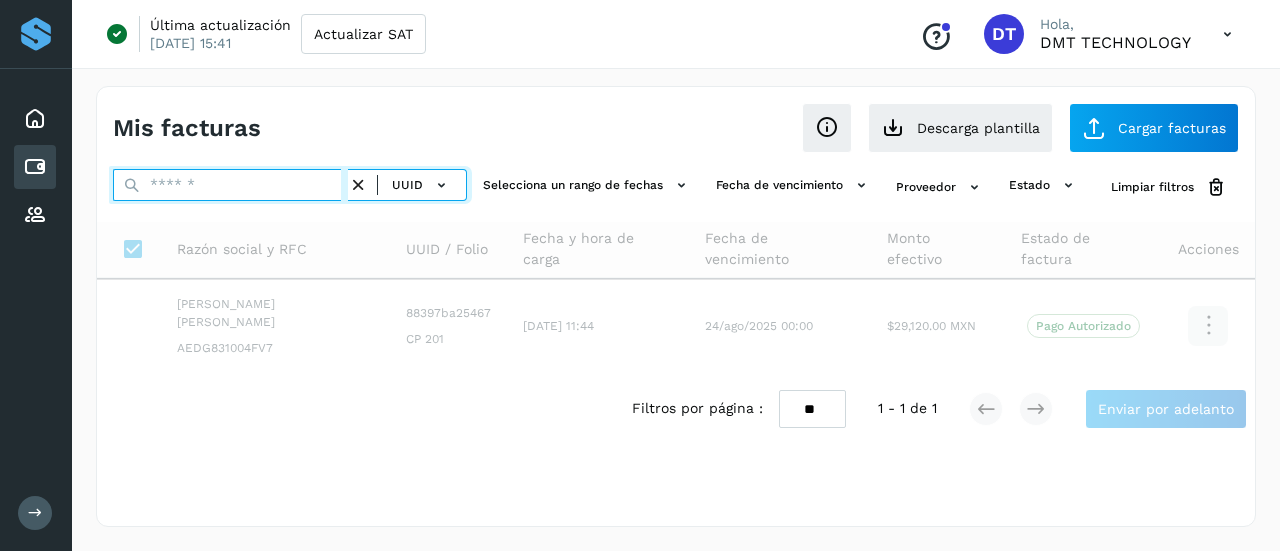 paste on "**********" 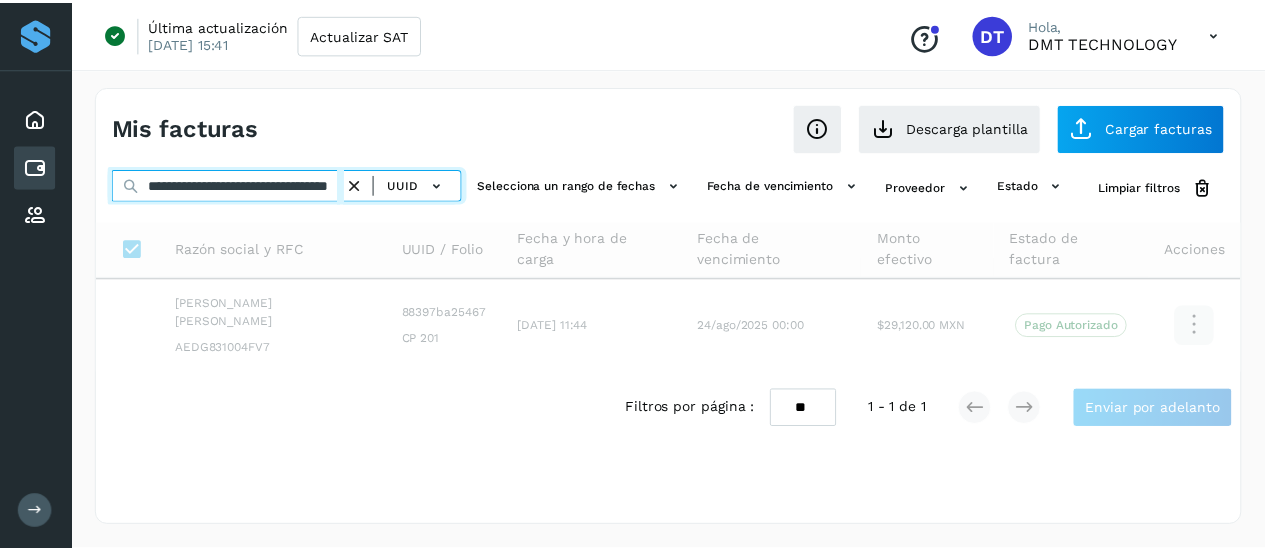scroll, scrollTop: 0, scrollLeft: 86, axis: horizontal 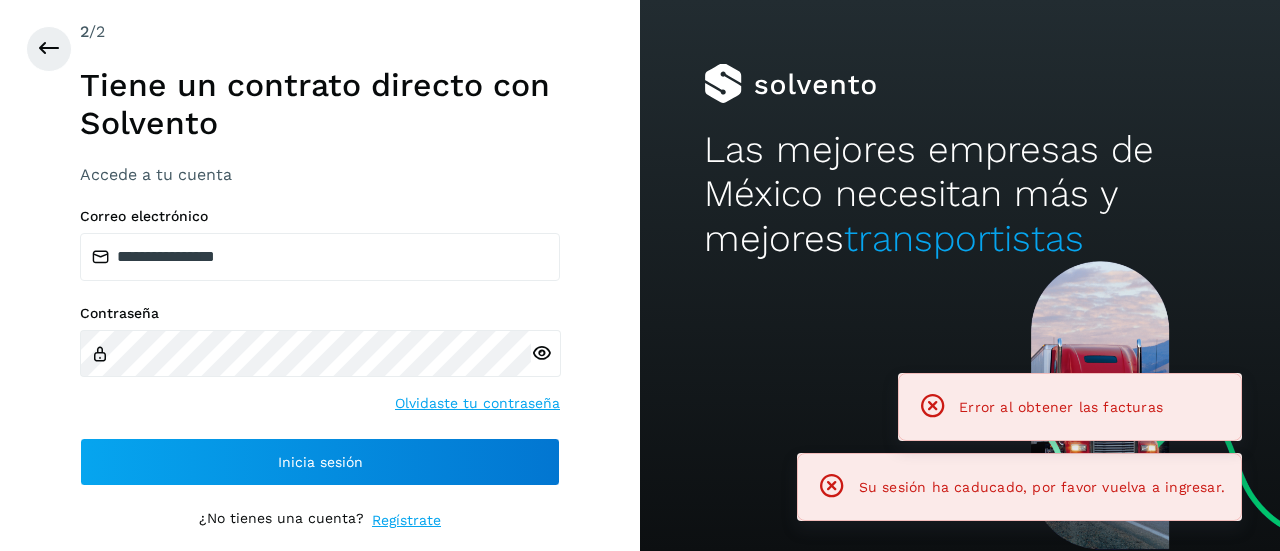 click on "**********" at bounding box center (320, 275) 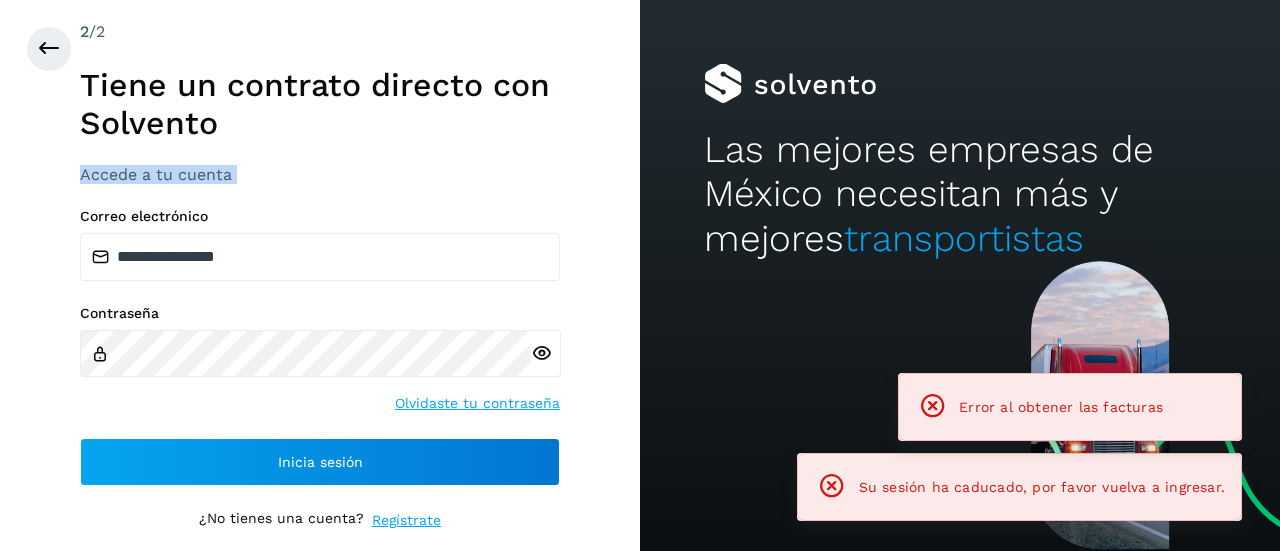 click on "**********" at bounding box center (320, 275) 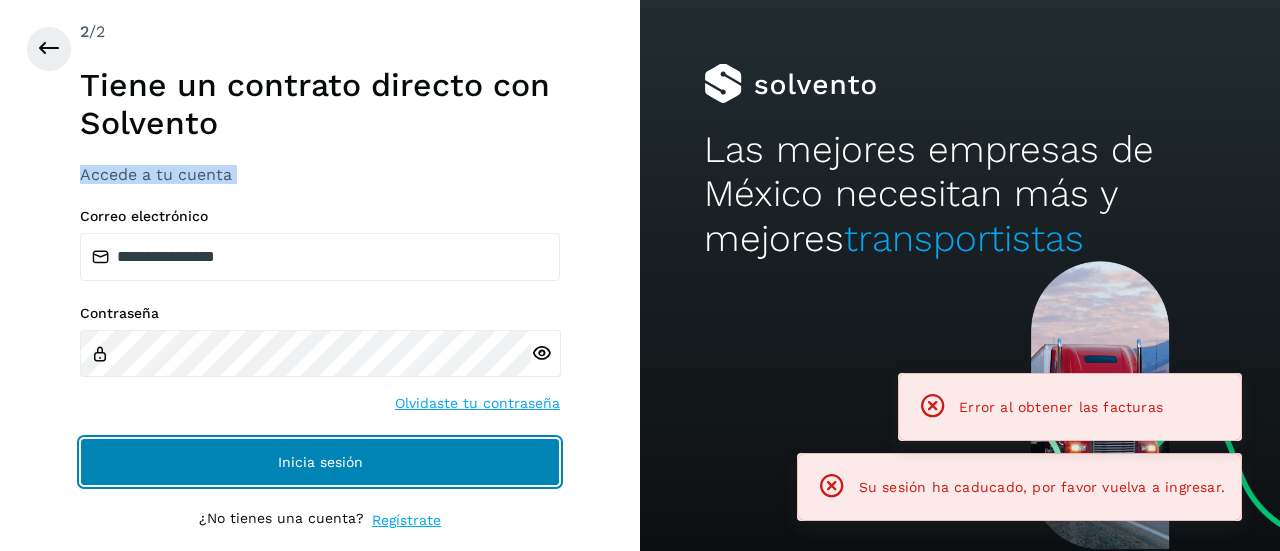 click on "Inicia sesión" at bounding box center (320, 462) 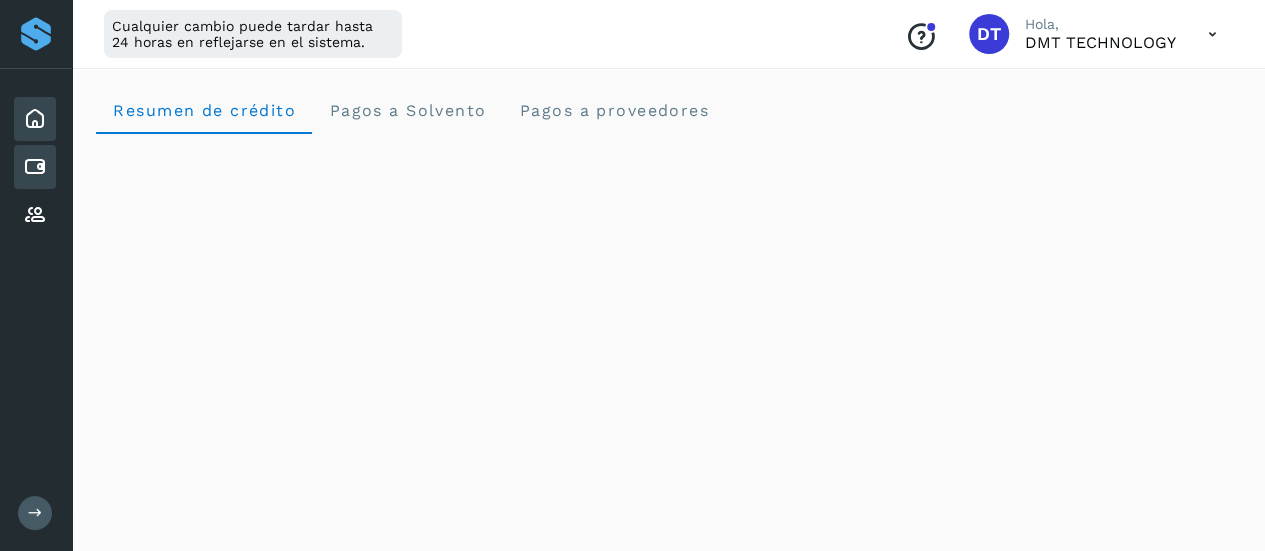 click on "Cuentas por pagar" 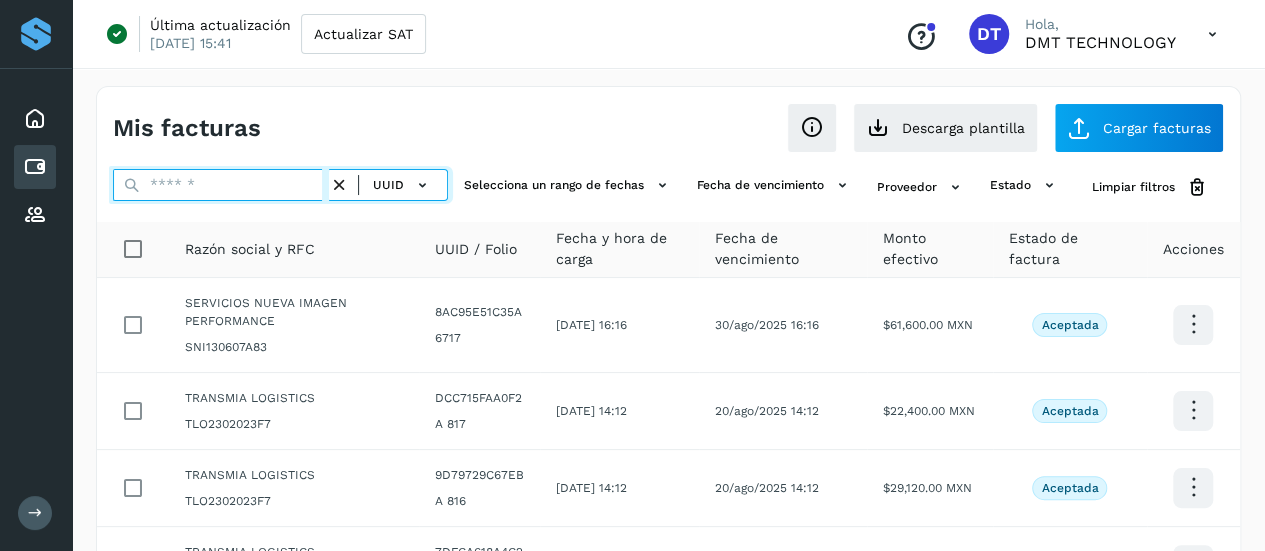 click at bounding box center (221, 185) 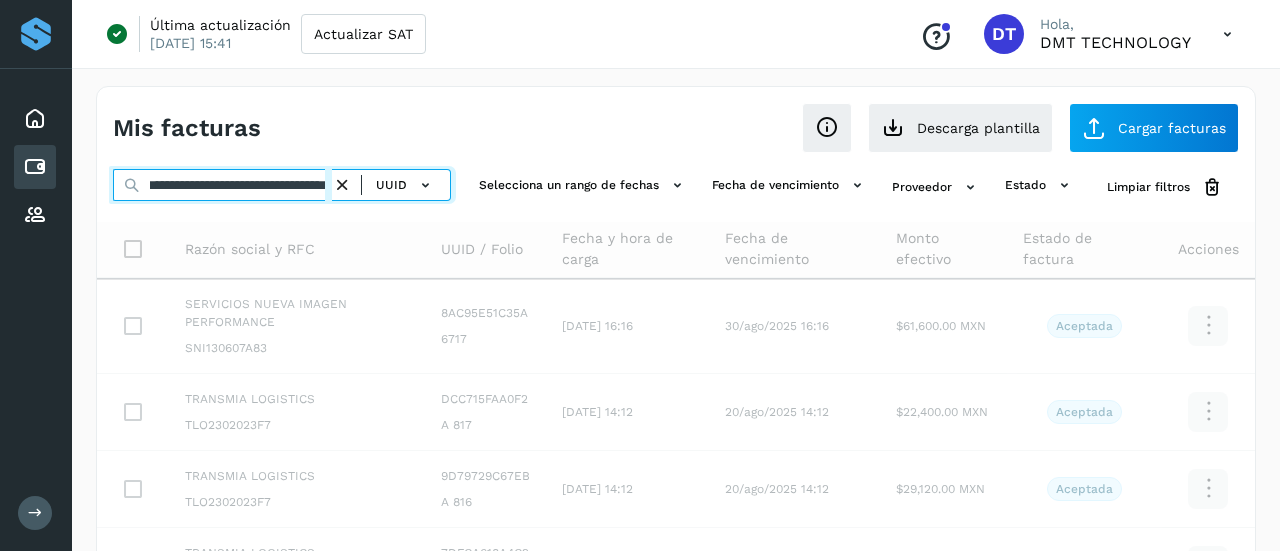scroll, scrollTop: 0, scrollLeft: 86, axis: horizontal 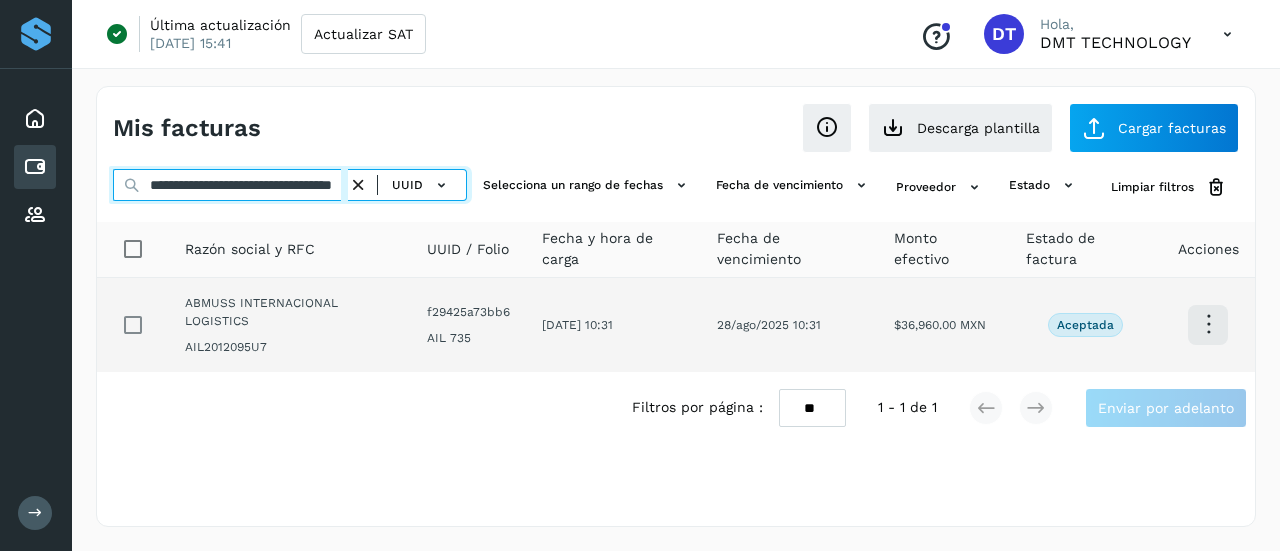 type on "**********" 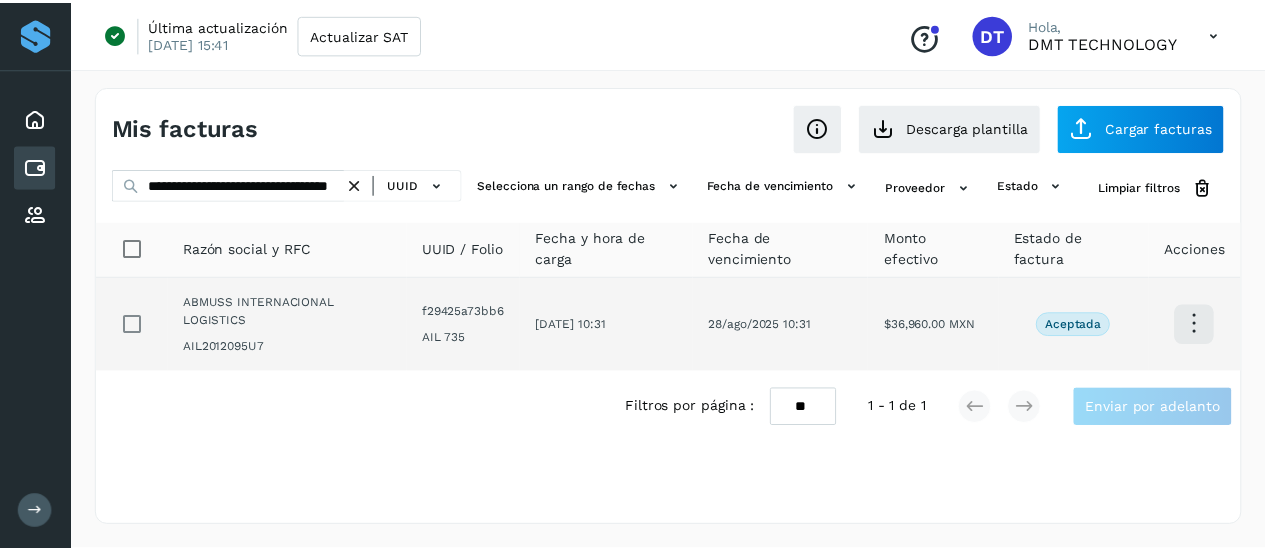 scroll, scrollTop: 0, scrollLeft: 0, axis: both 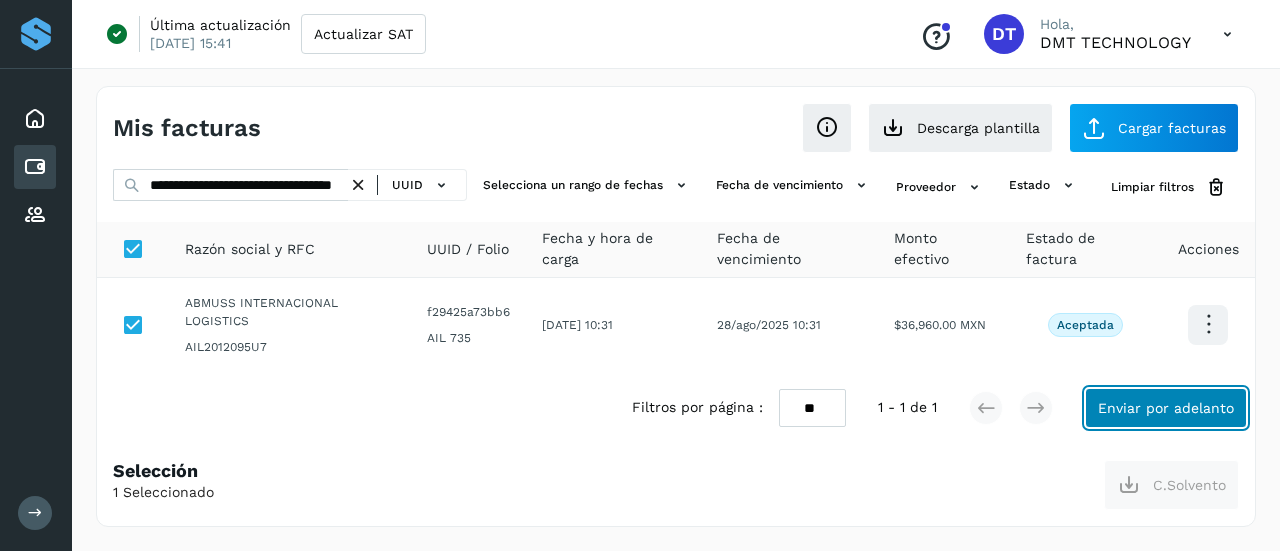 click on "Enviar por adelanto" 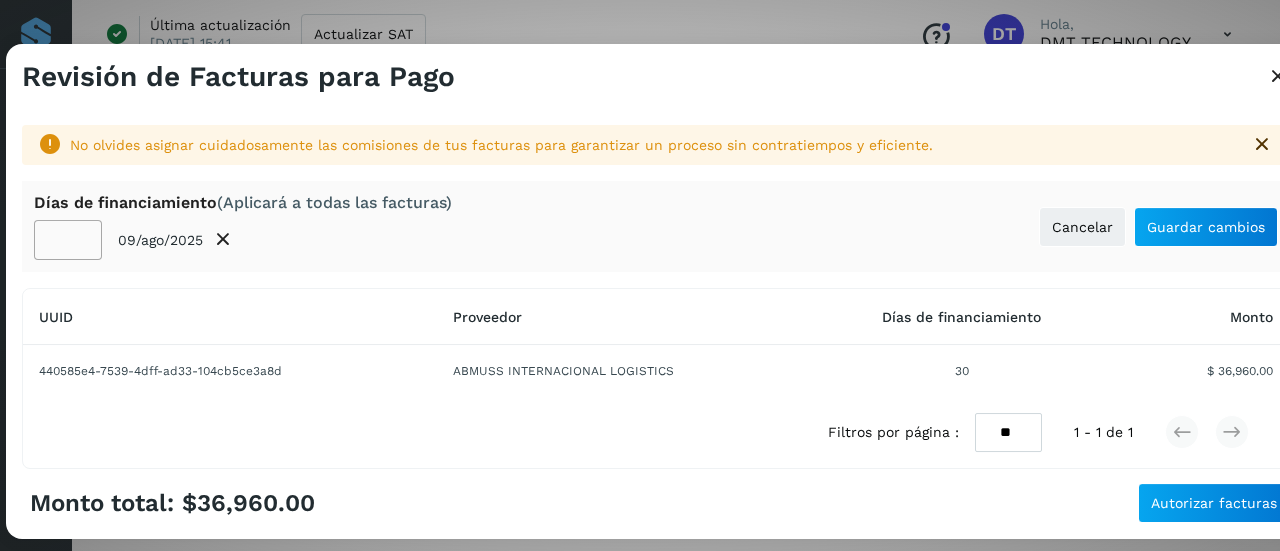 click on "**" 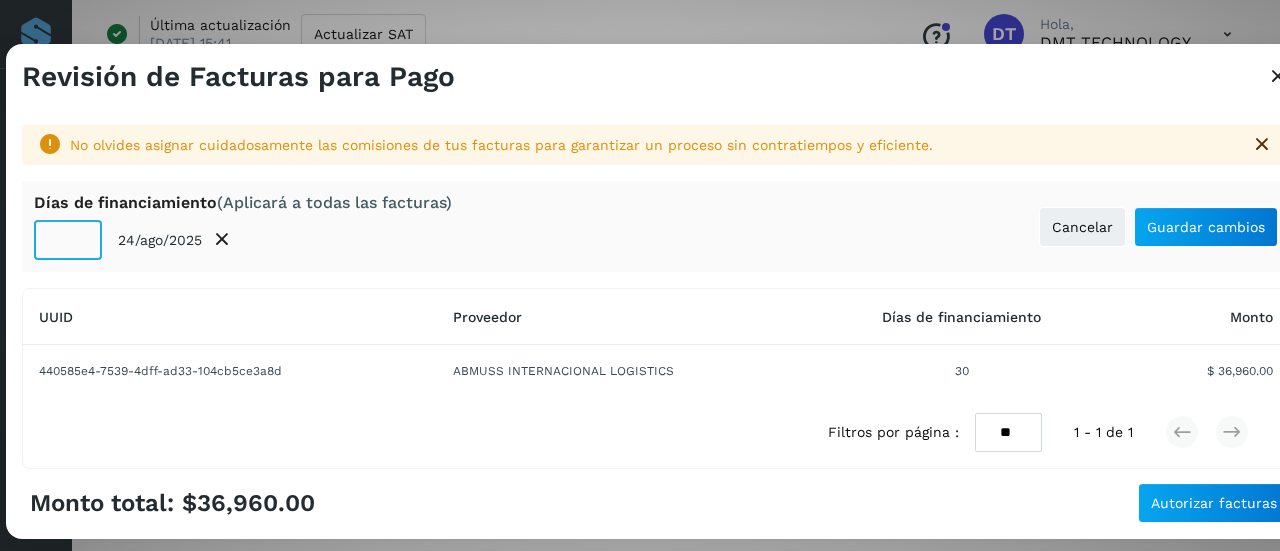 type on "**" 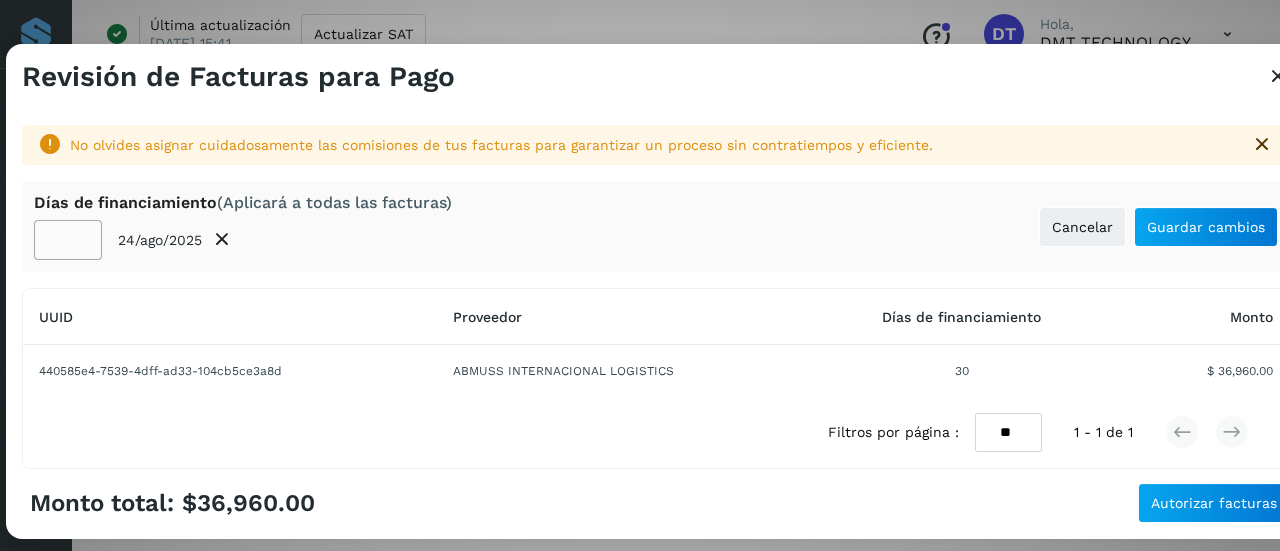 click on "[PERSON_NAME] de financiamiento  (Aplicará a todas las facturas) ** 24/ago/2025 Cancelar Guardar cambios" at bounding box center (656, 226) 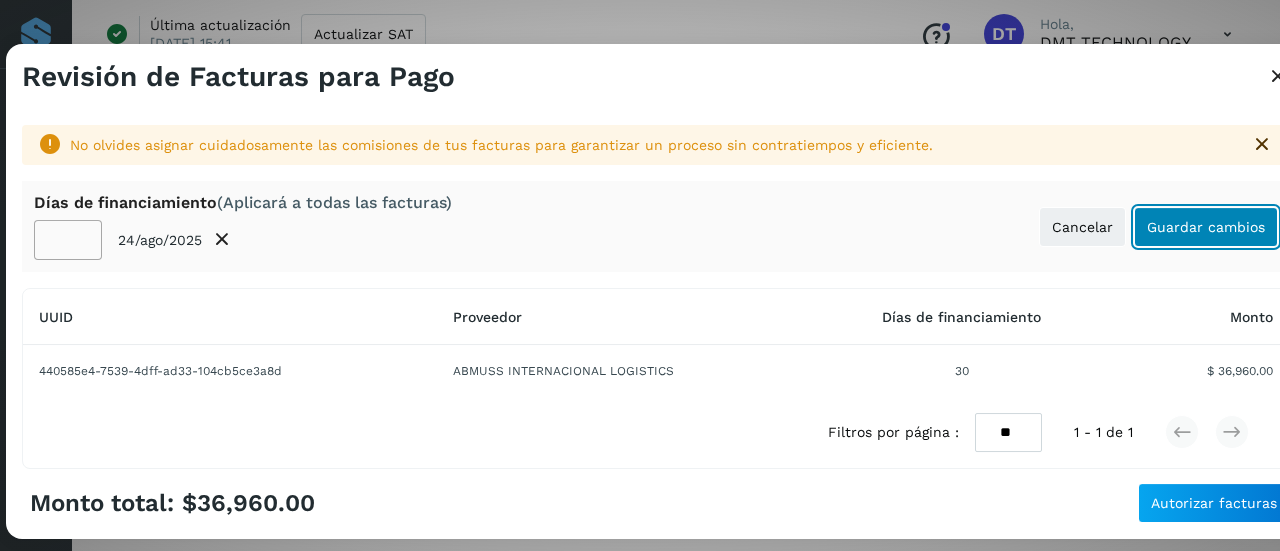 click on "Guardar cambios" at bounding box center [1206, 227] 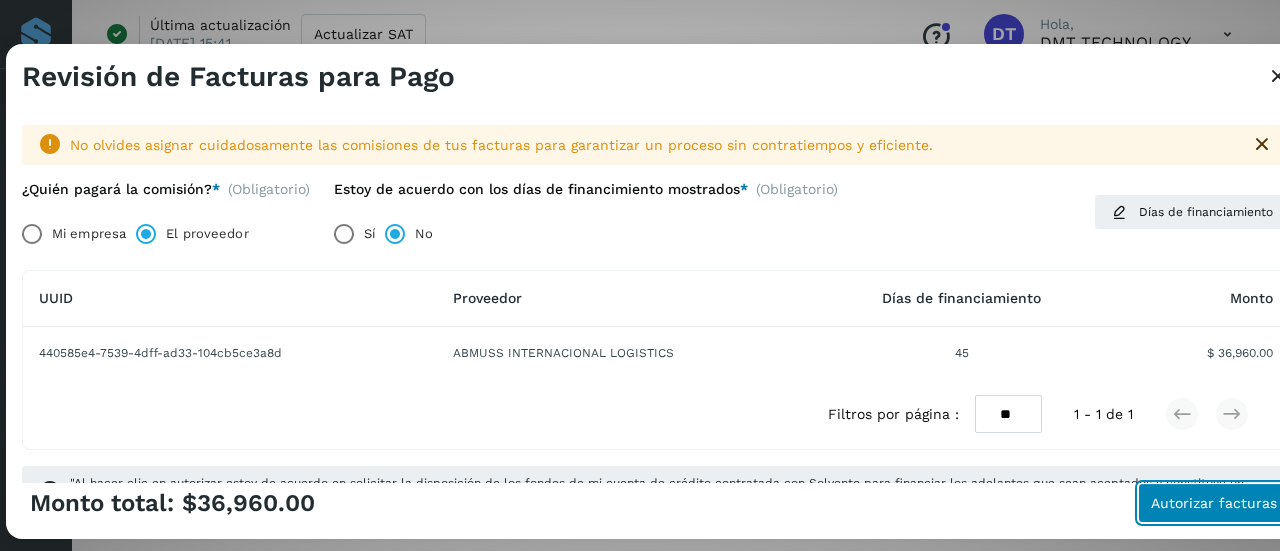 click on "Autorizar facturas" 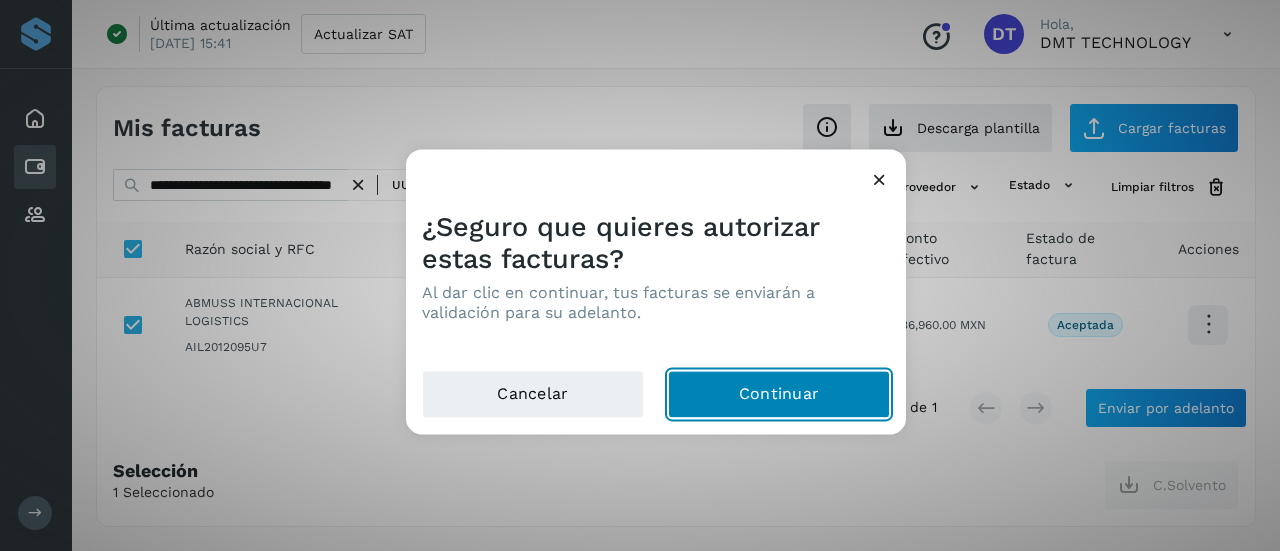 click on "Continuar" 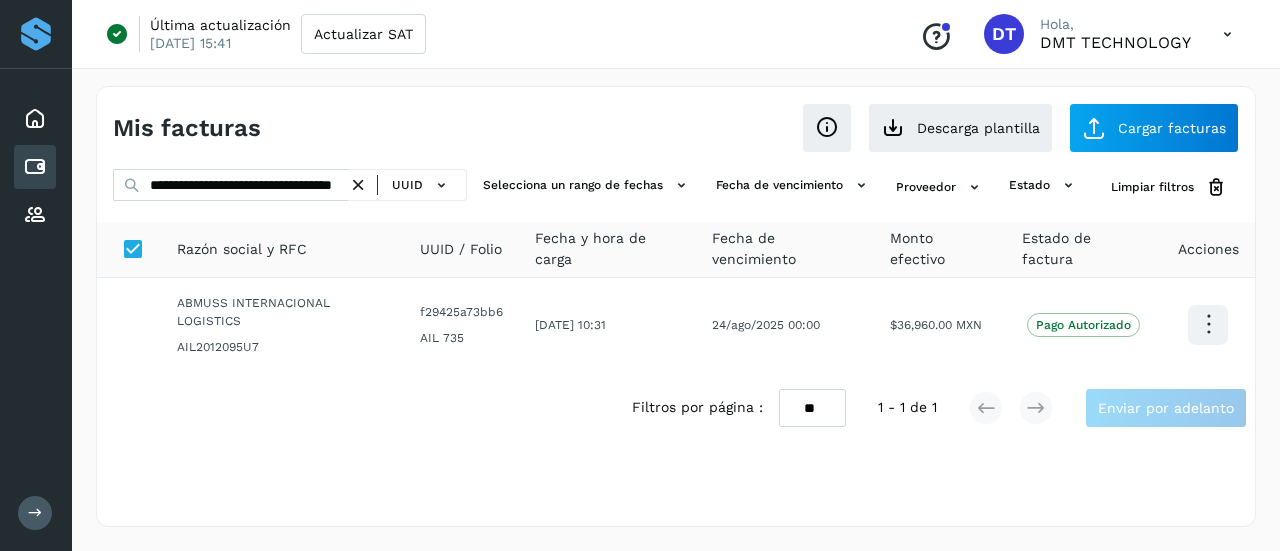 click at bounding box center (358, 185) 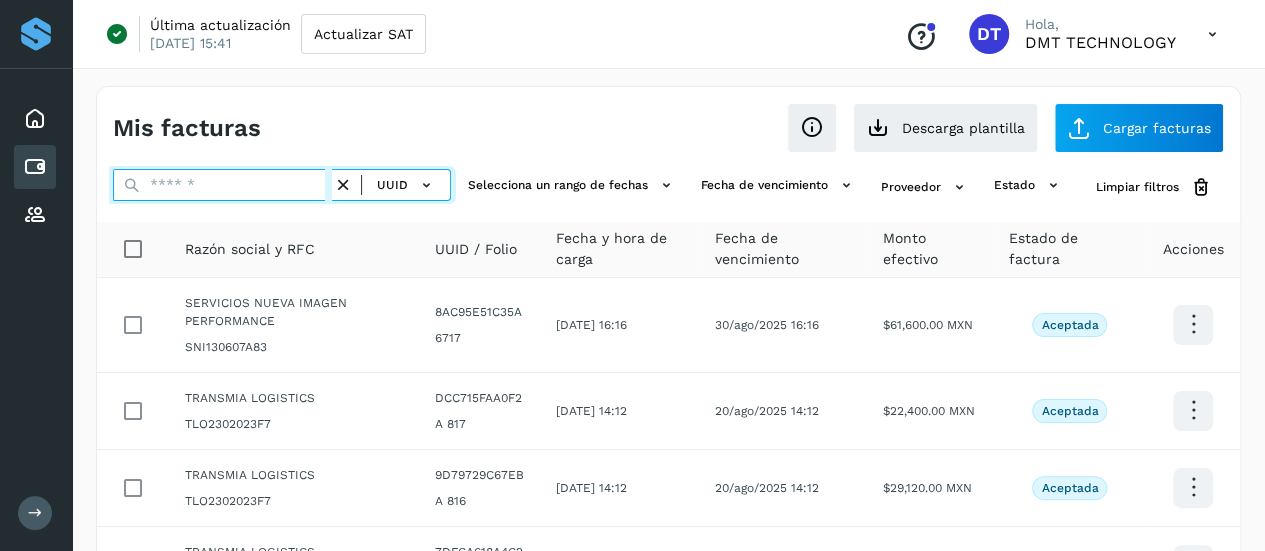click at bounding box center (222, 185) 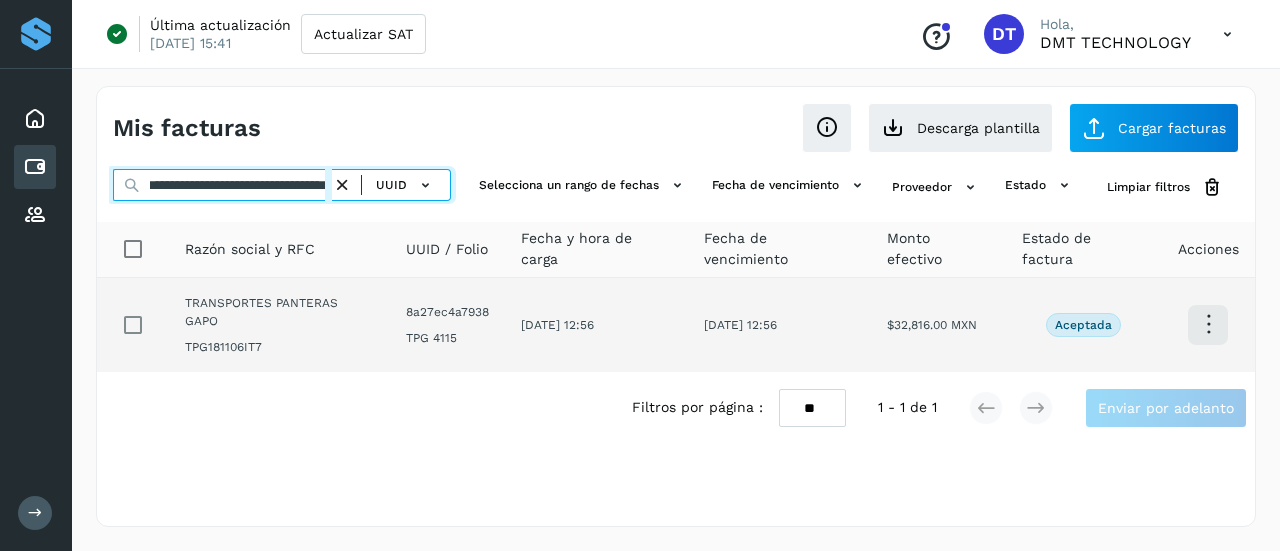 scroll, scrollTop: 0, scrollLeft: 94, axis: horizontal 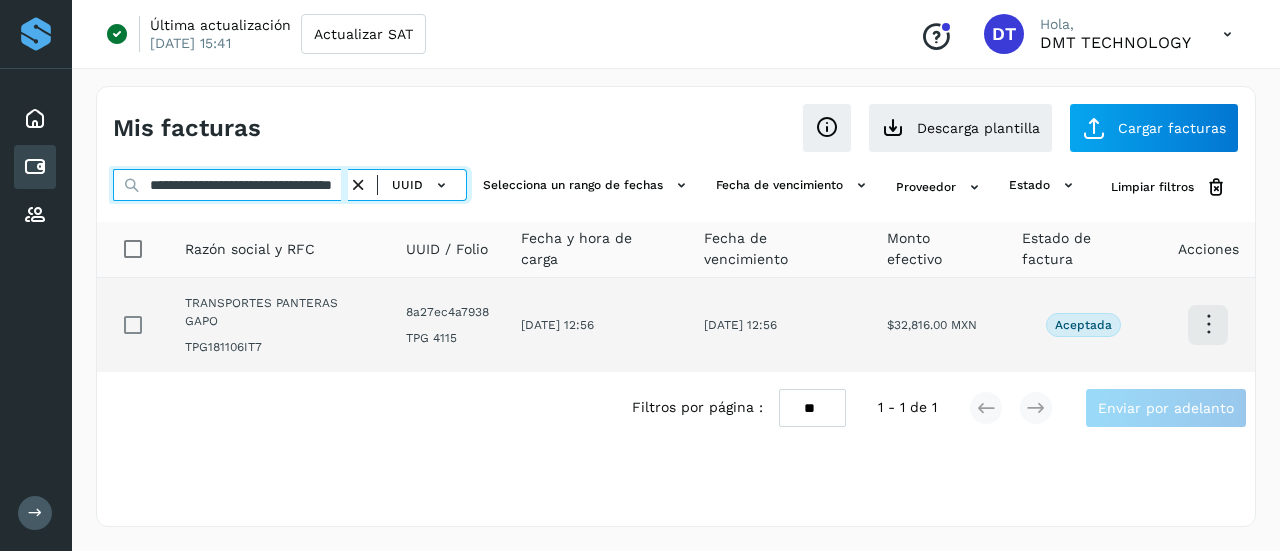 type on "**********" 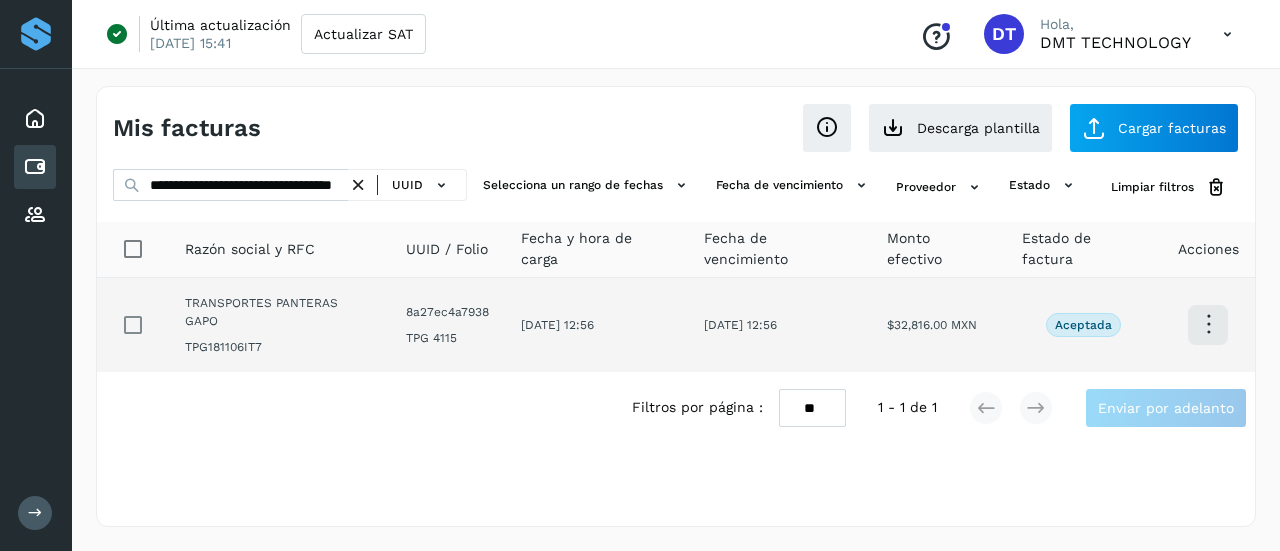 scroll, scrollTop: 0, scrollLeft: 0, axis: both 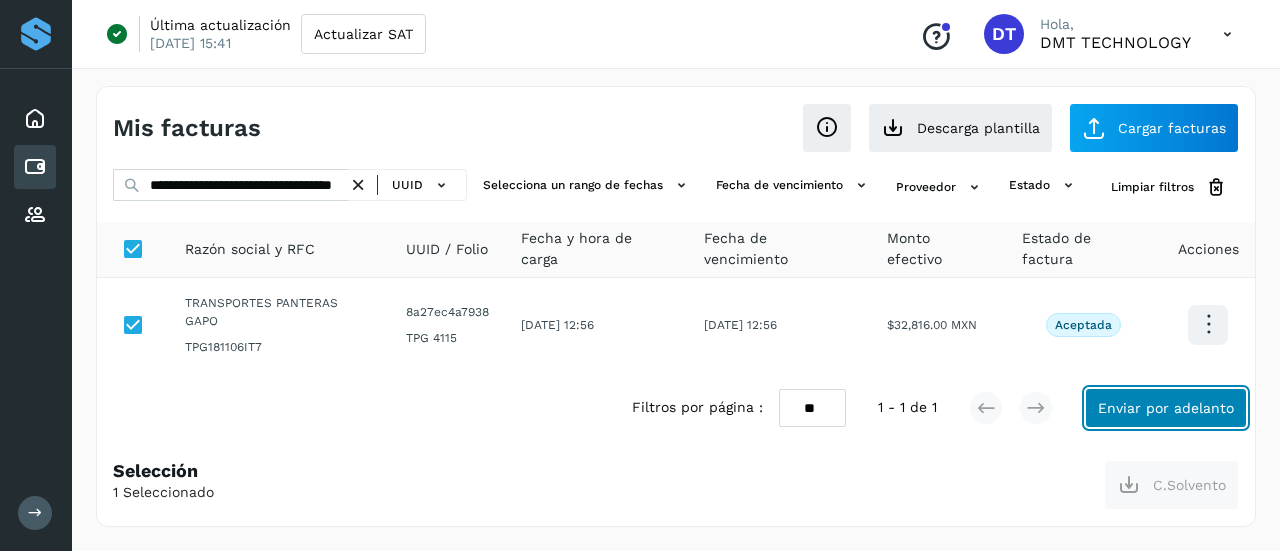 click on "Enviar por adelanto" 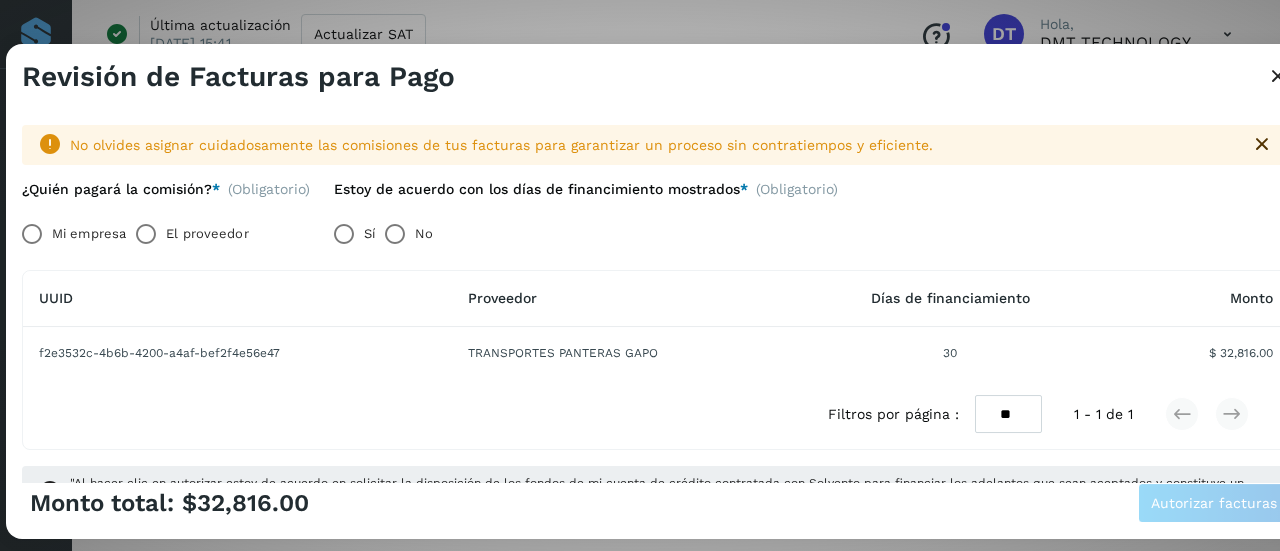 click on "El proveedor" at bounding box center [207, 234] 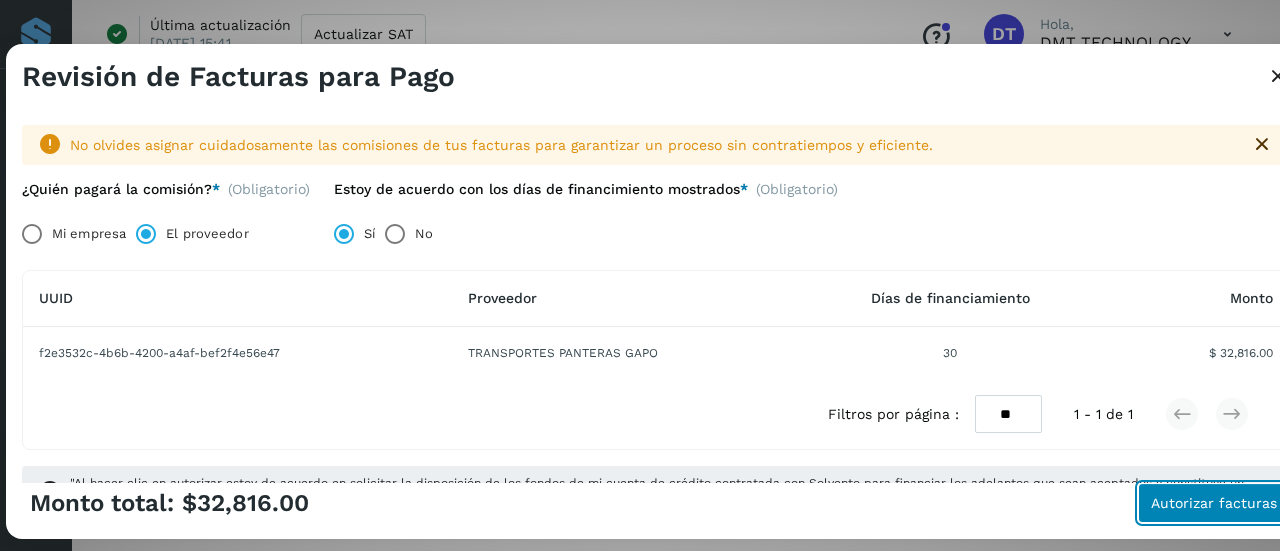 click on "Autorizar facturas" 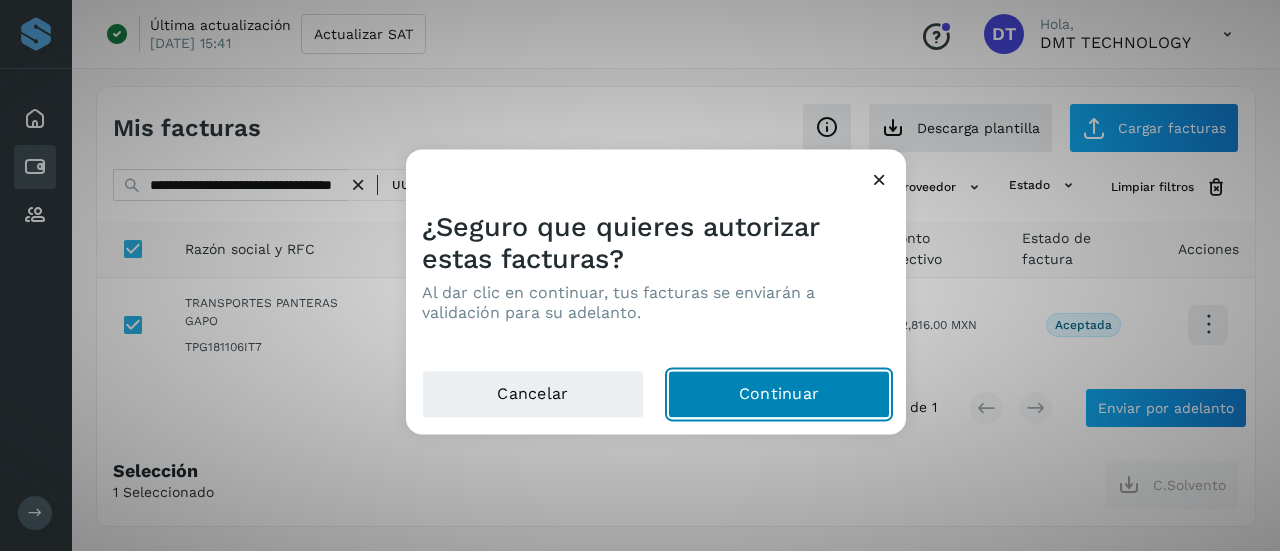 click on "Continuar" 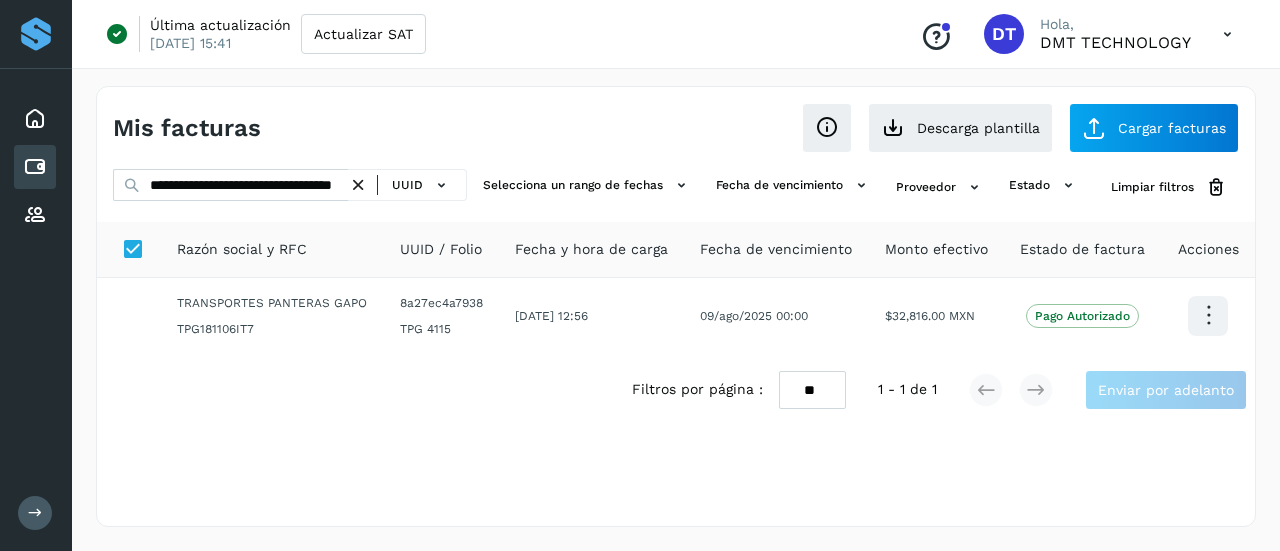 click at bounding box center (358, 185) 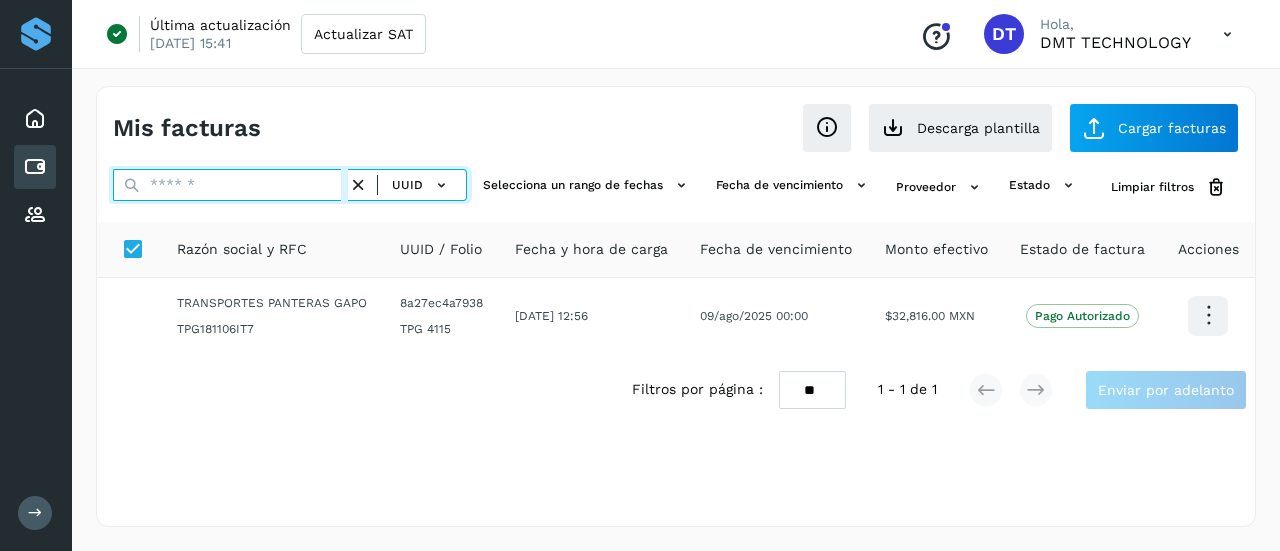 click at bounding box center (230, 185) 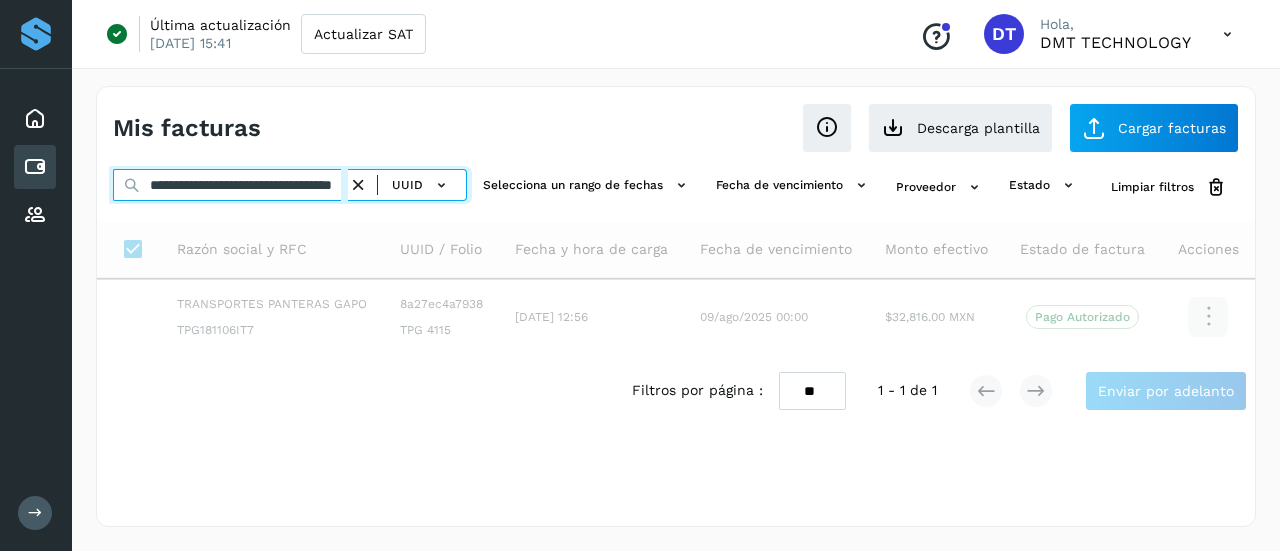 scroll, scrollTop: 0, scrollLeft: 90, axis: horizontal 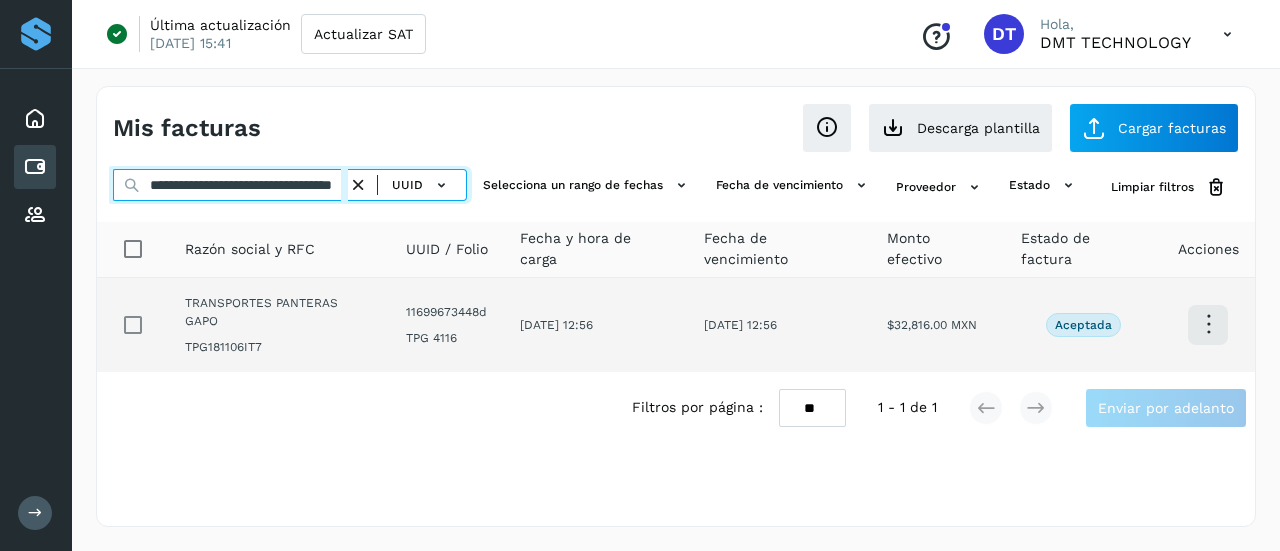 type on "**********" 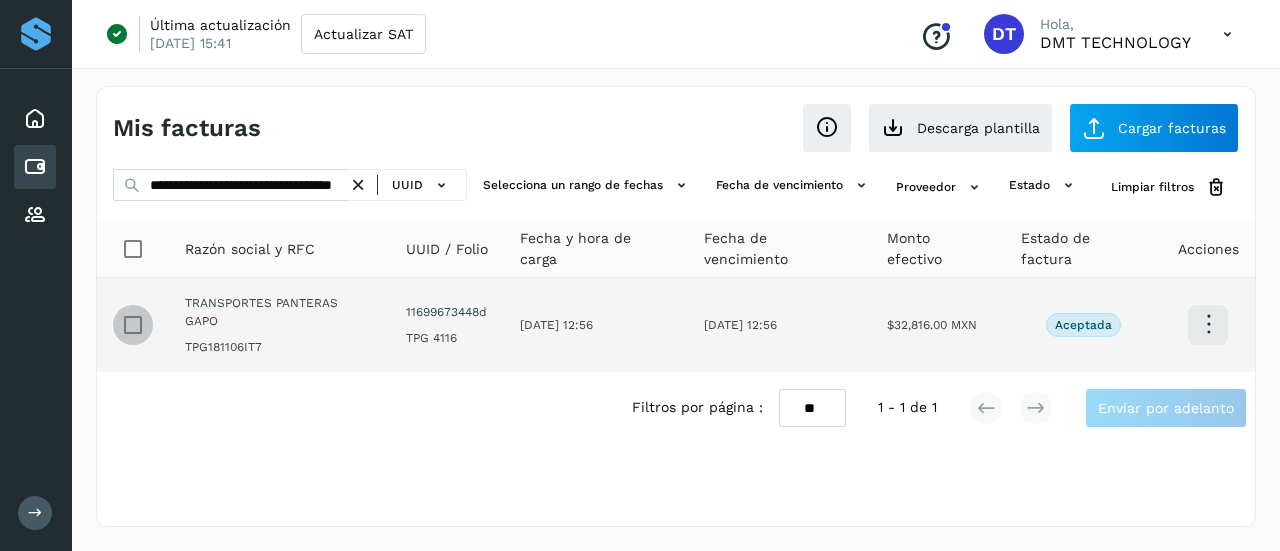 scroll, scrollTop: 0, scrollLeft: 0, axis: both 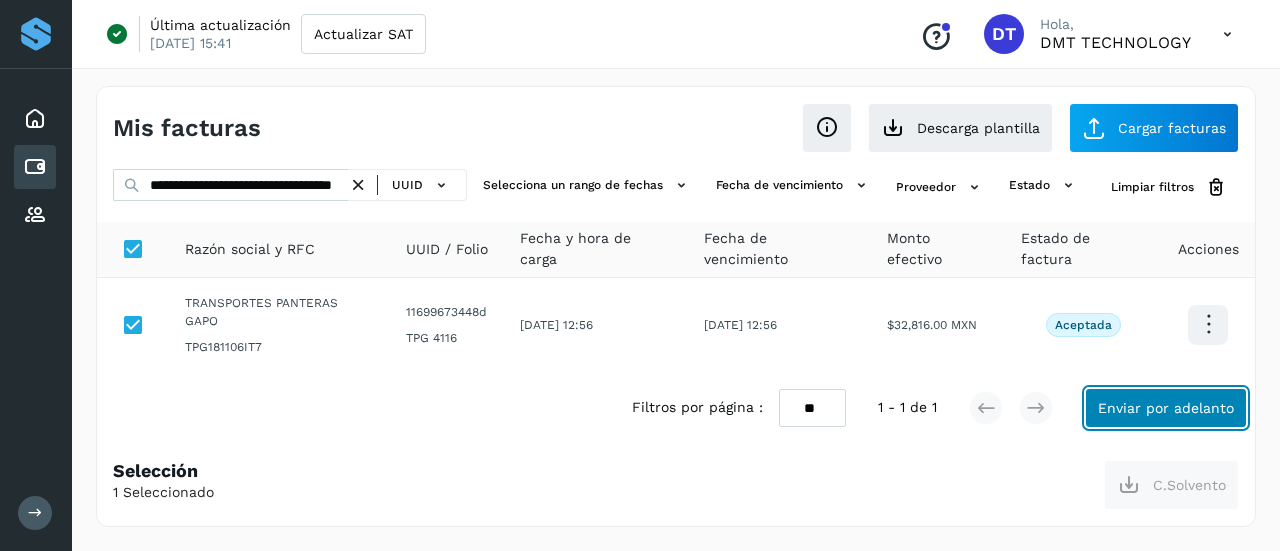 click on "Enviar por adelanto" 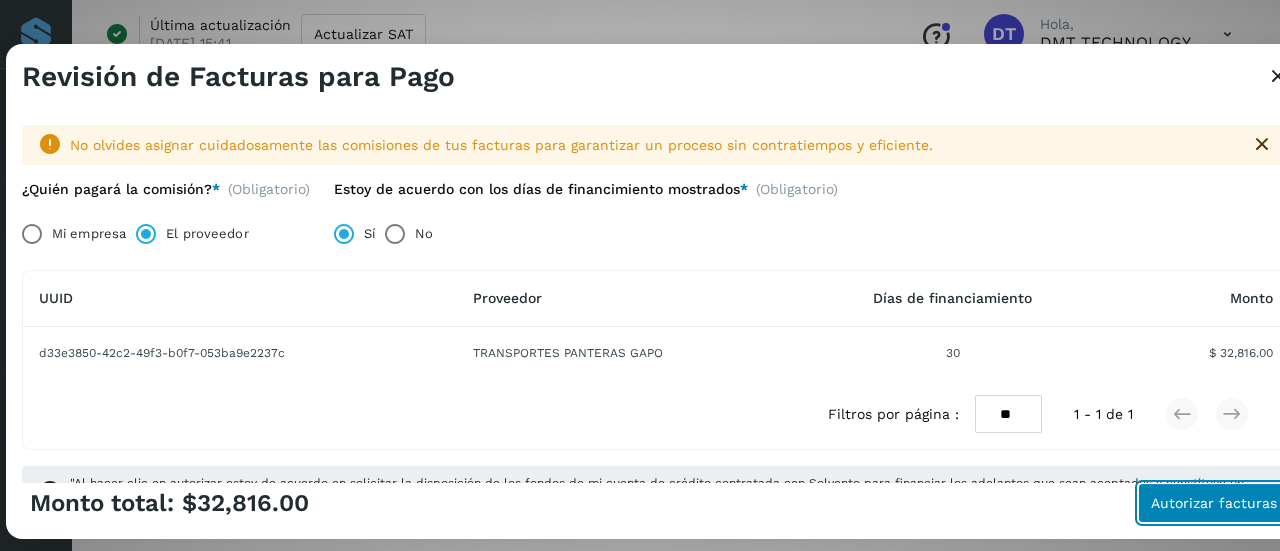 click on "Autorizar facturas" 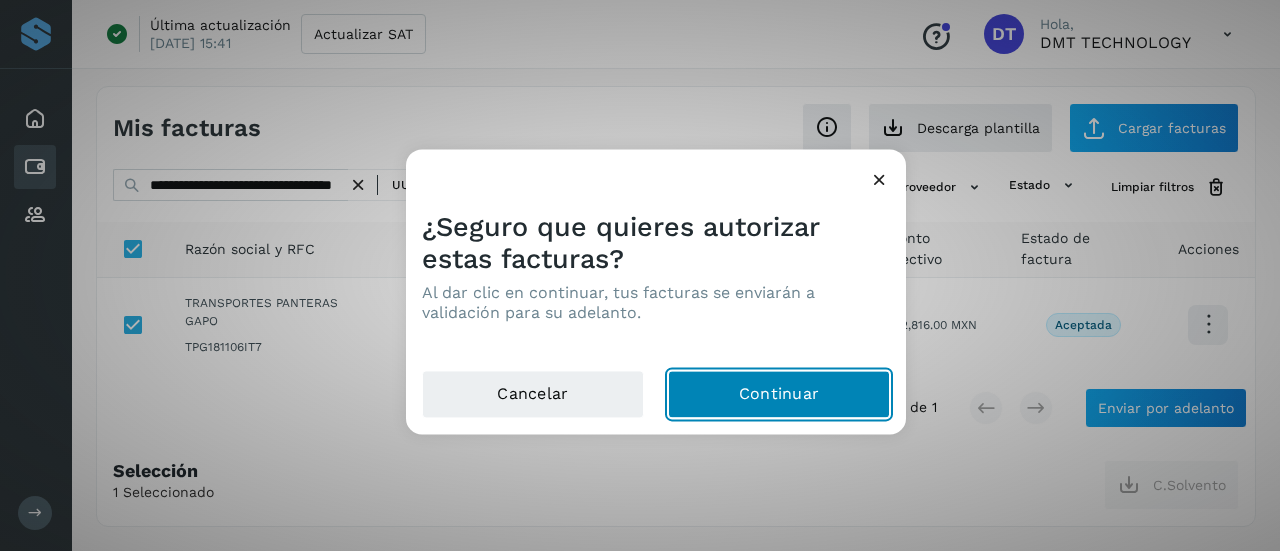 click on "Continuar" 